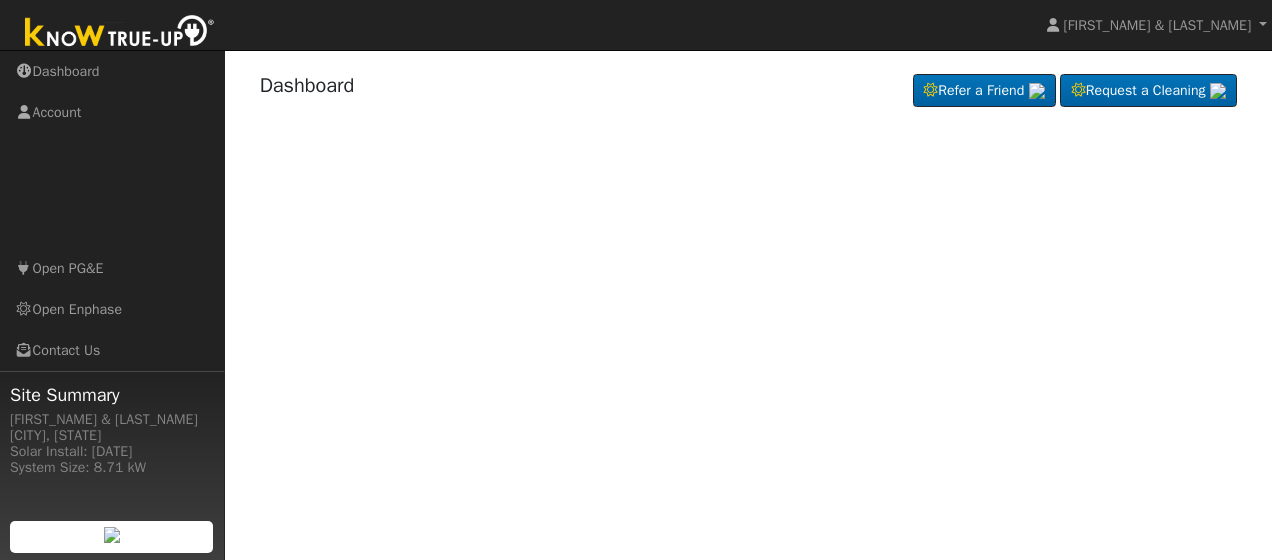 scroll, scrollTop: 0, scrollLeft: 0, axis: both 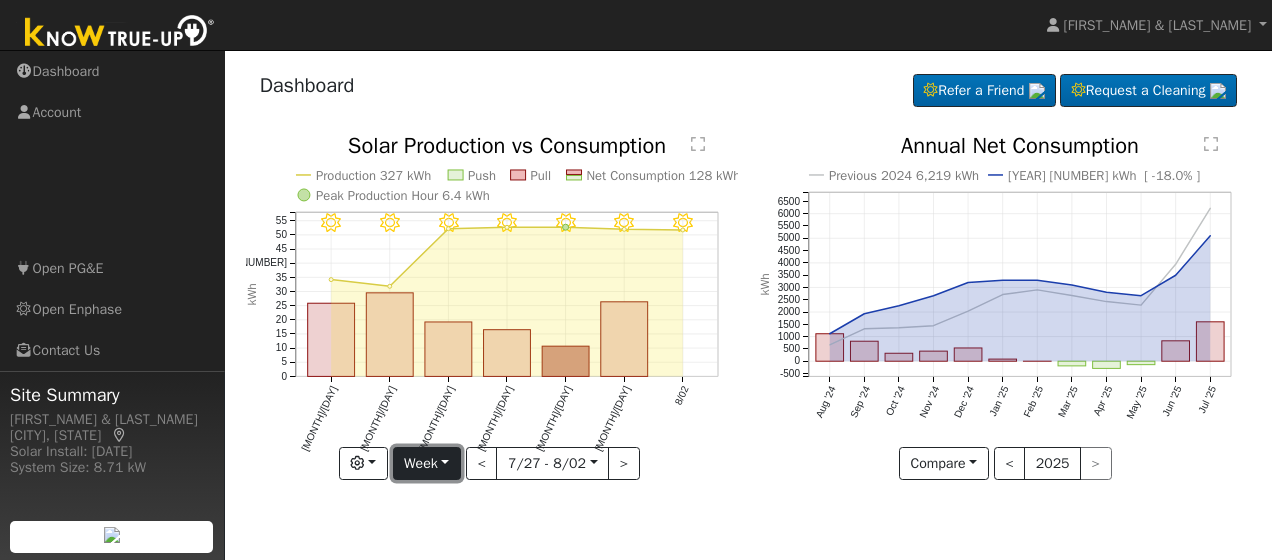 click on "Week" at bounding box center (427, 464) 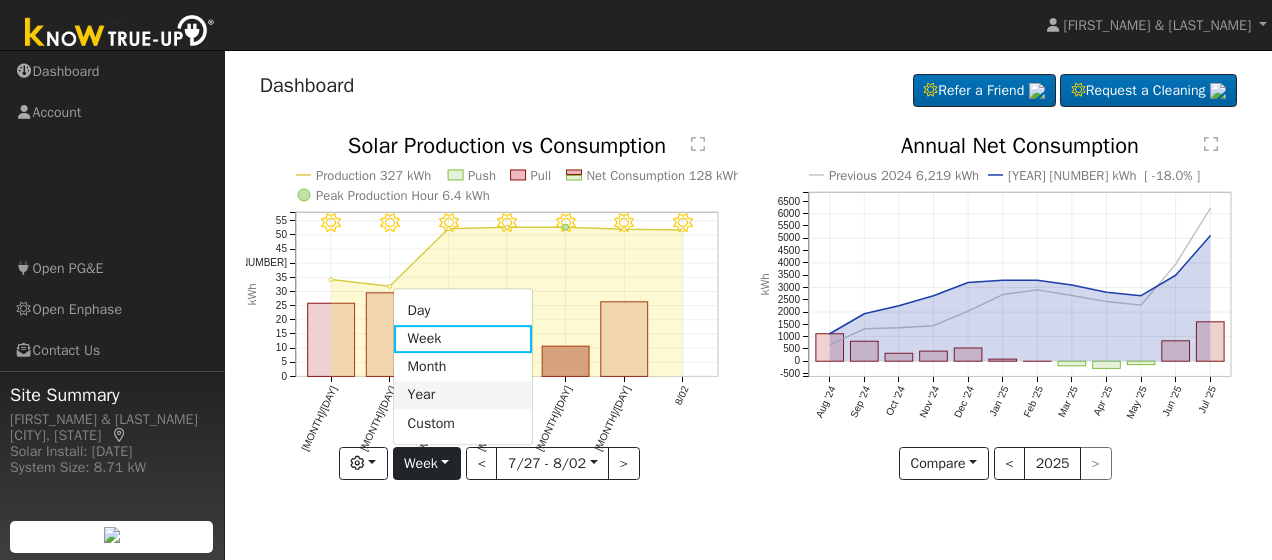 click on "Year" at bounding box center (463, 395) 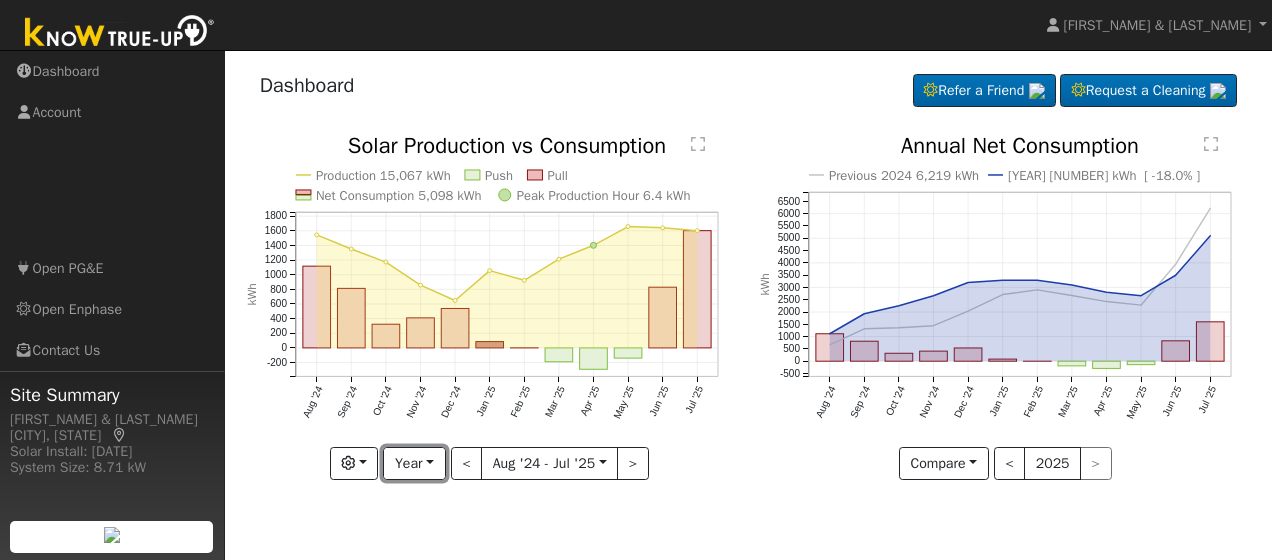 click on "Year" at bounding box center (414, 464) 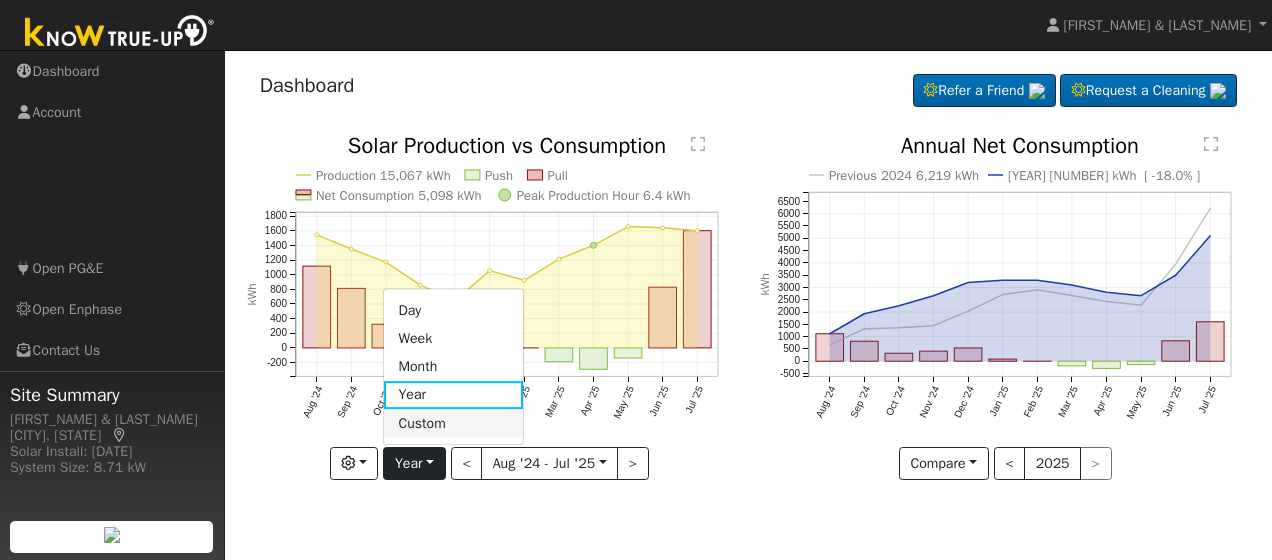 click on "Custom" at bounding box center [453, 423] 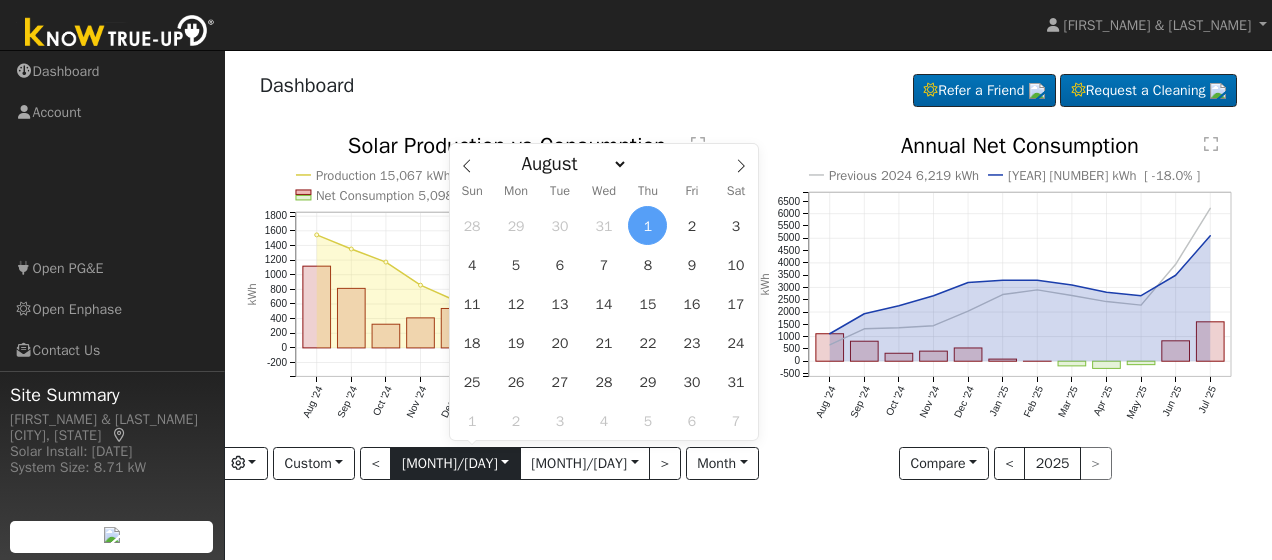click on "2024-08-01" at bounding box center (455, 464) 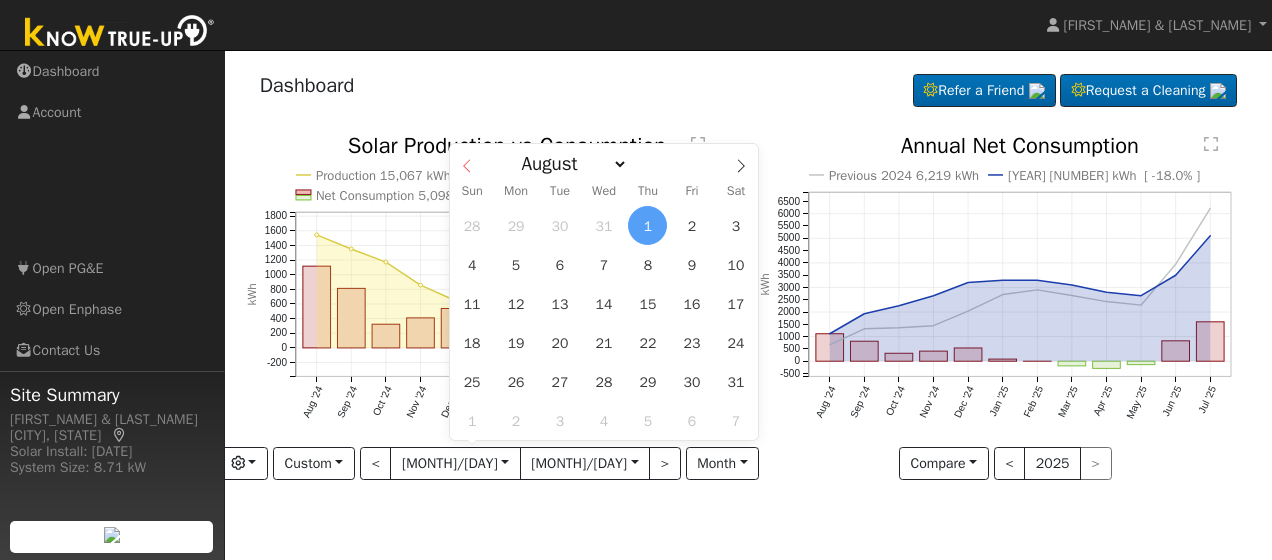 click 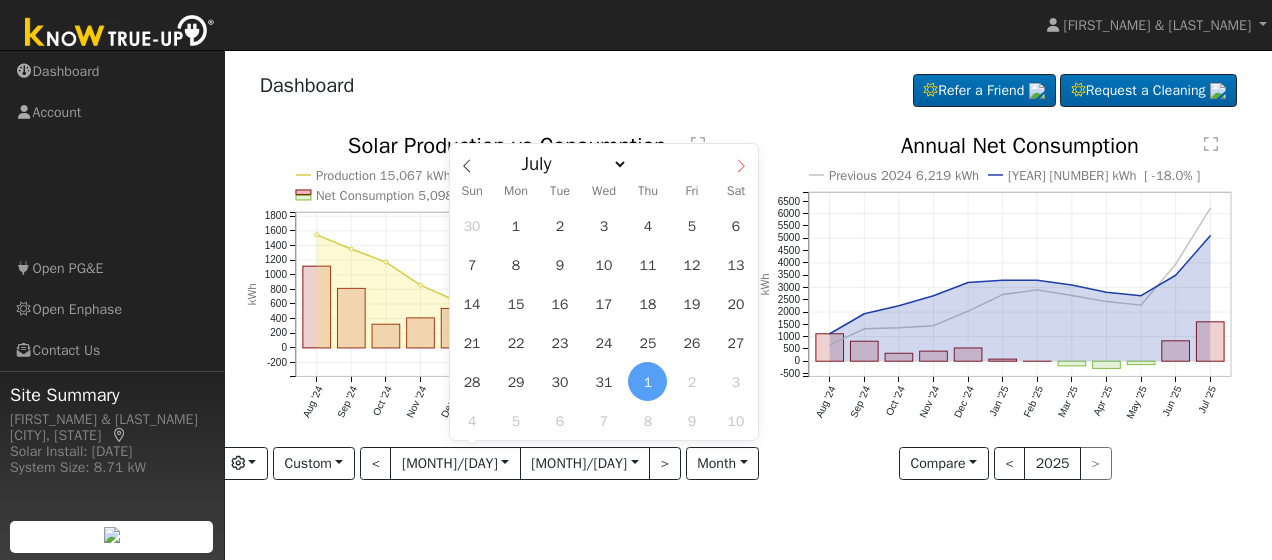 click 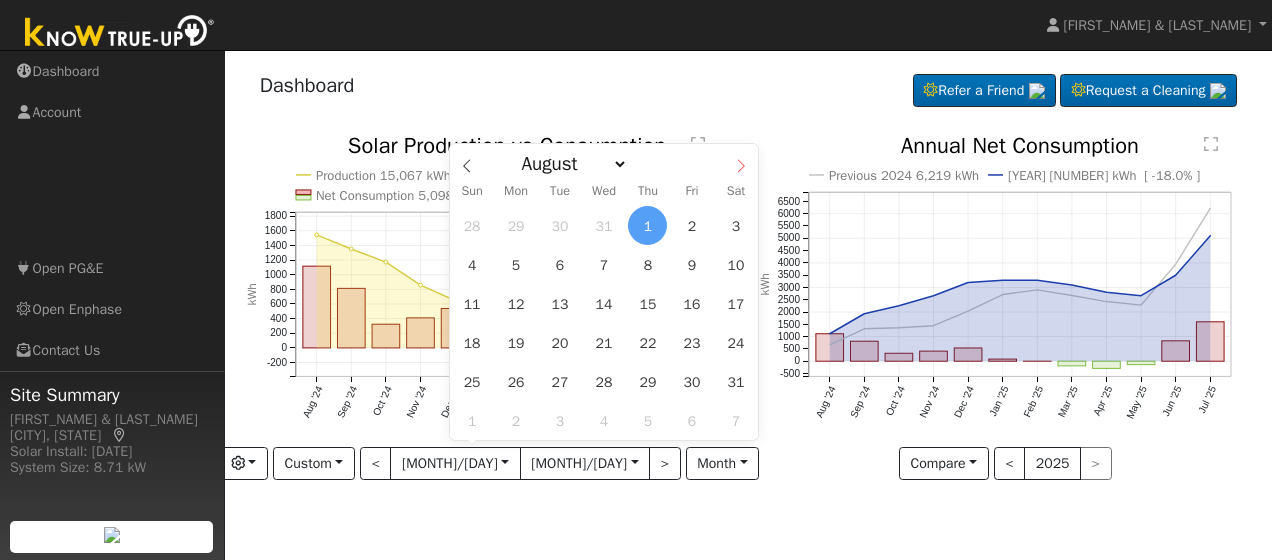 click 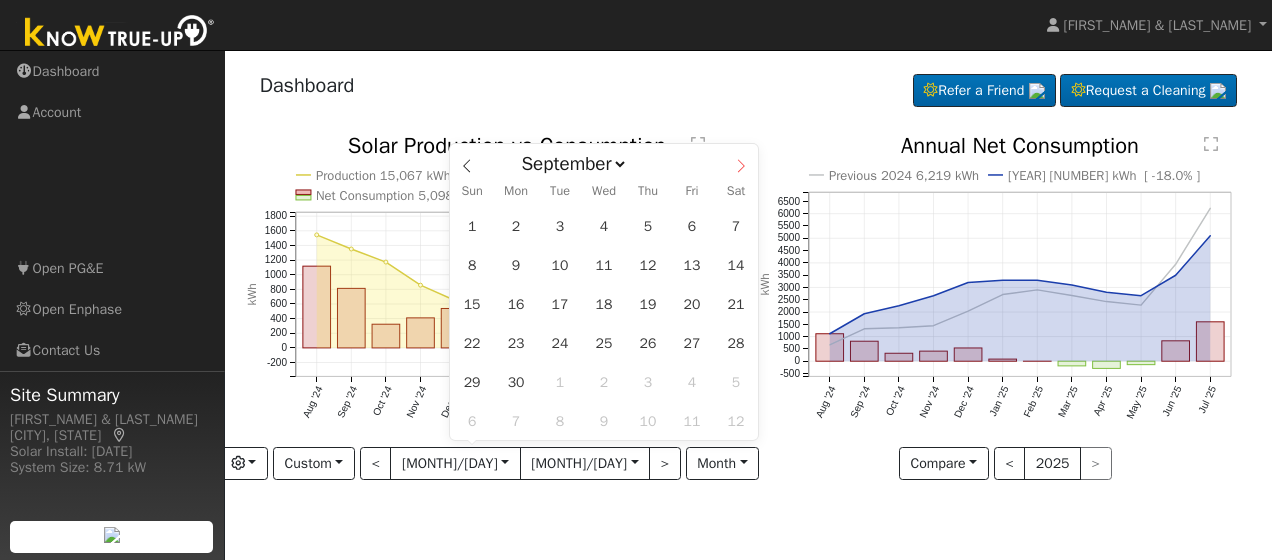 click 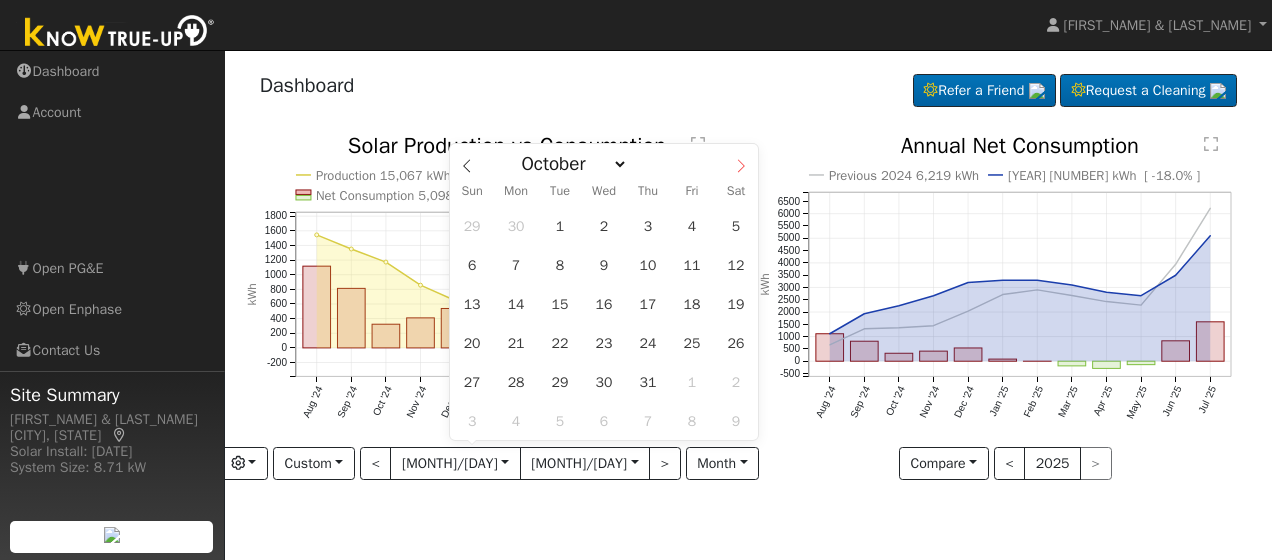 click 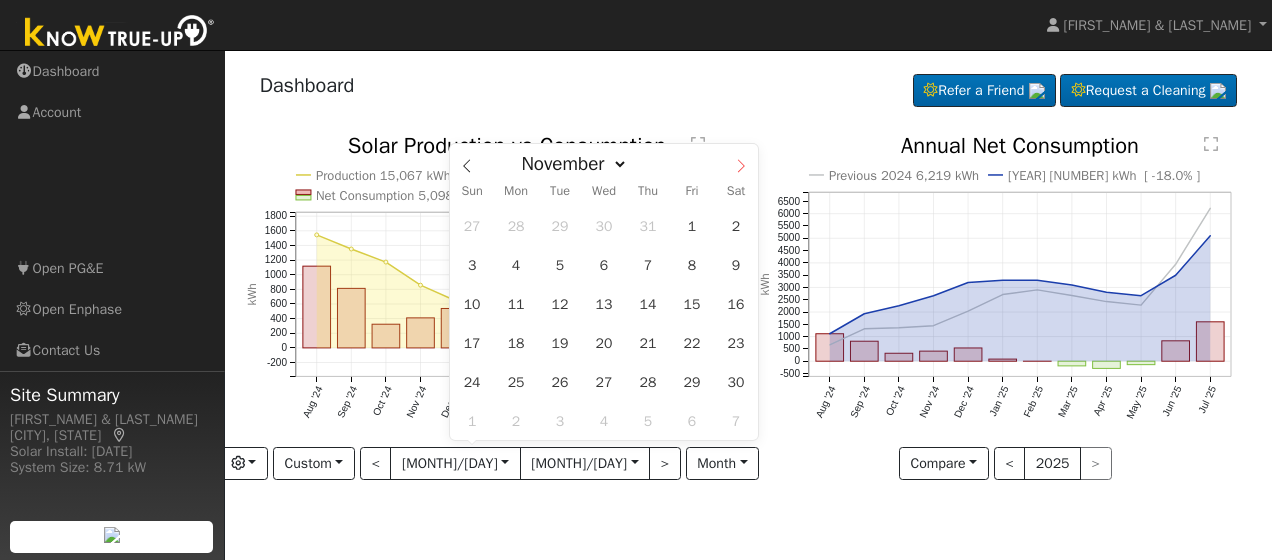 click 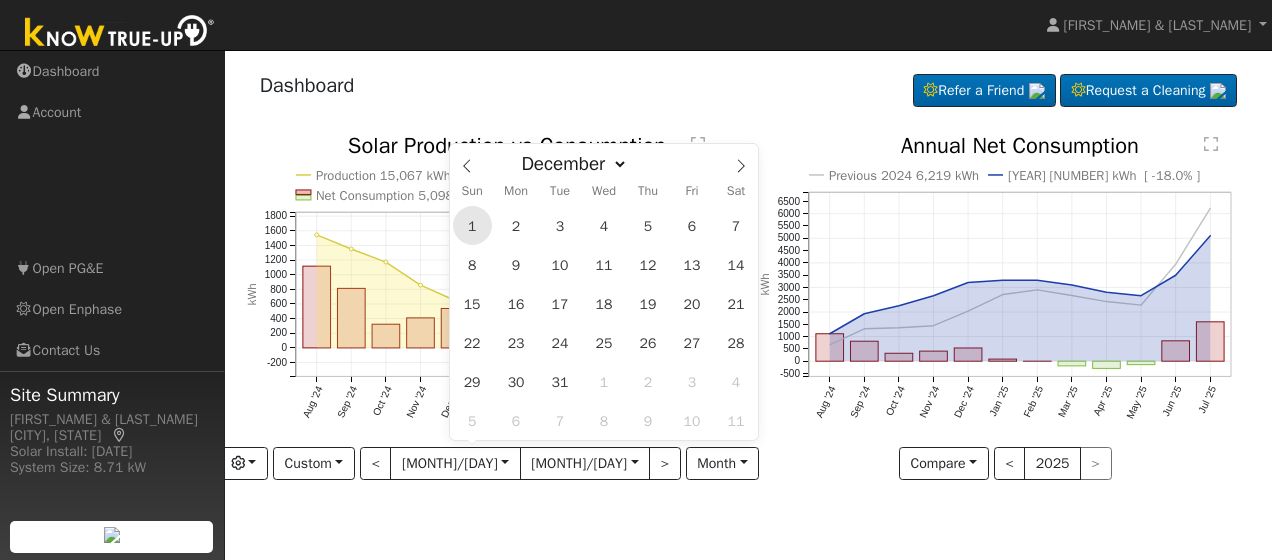click on "1" at bounding box center (472, 225) 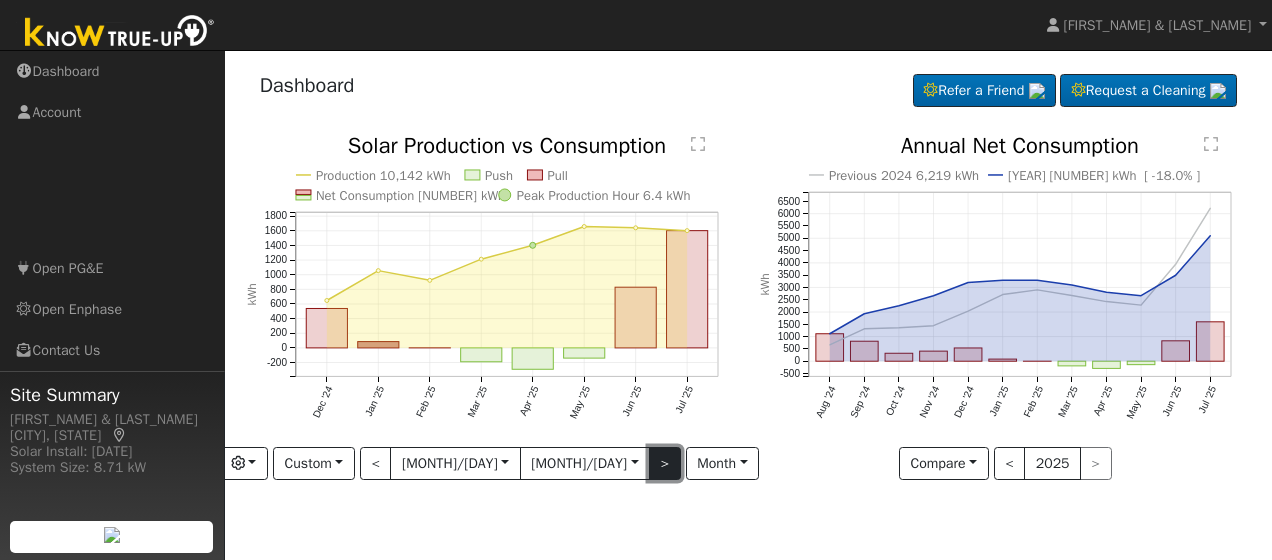 scroll, scrollTop: 0, scrollLeft: 0, axis: both 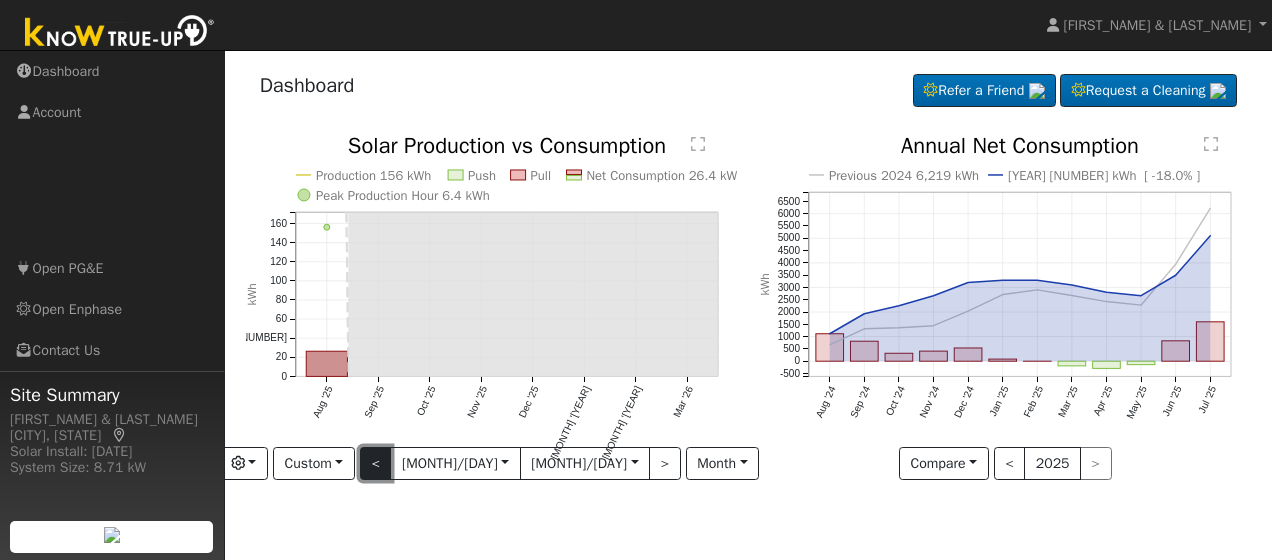 click on "<" at bounding box center [376, 464] 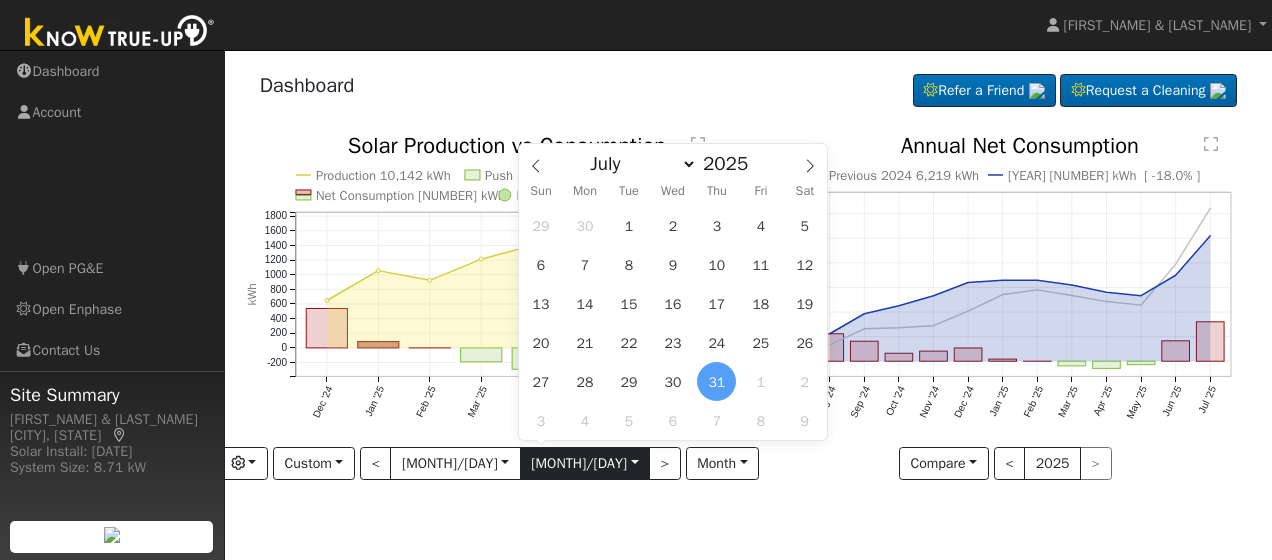 click on "2025-07-31" at bounding box center [585, 464] 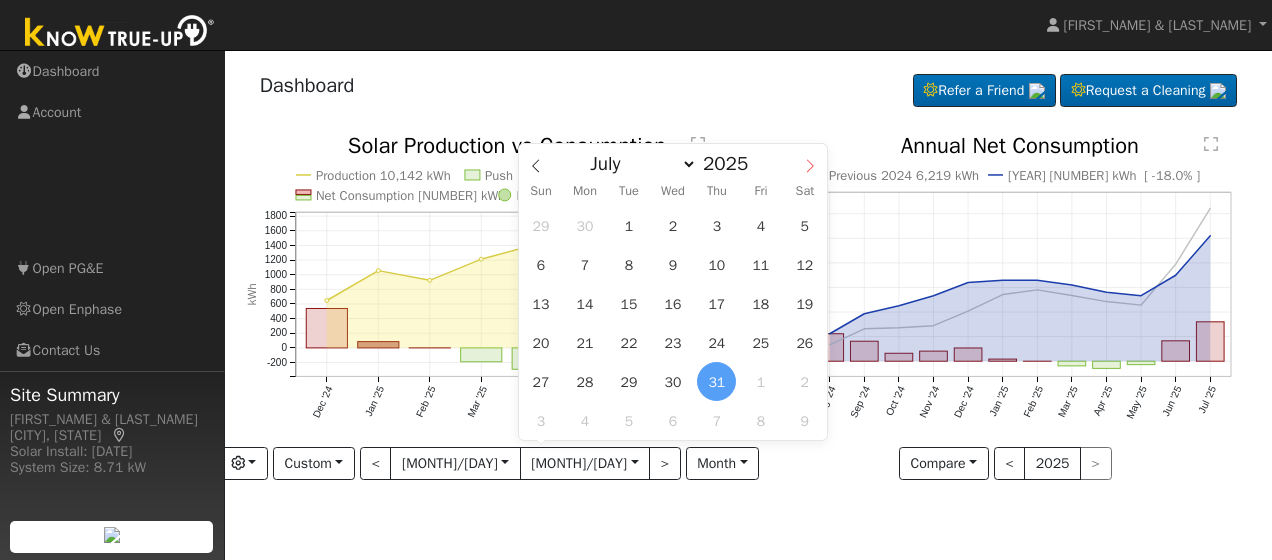 click 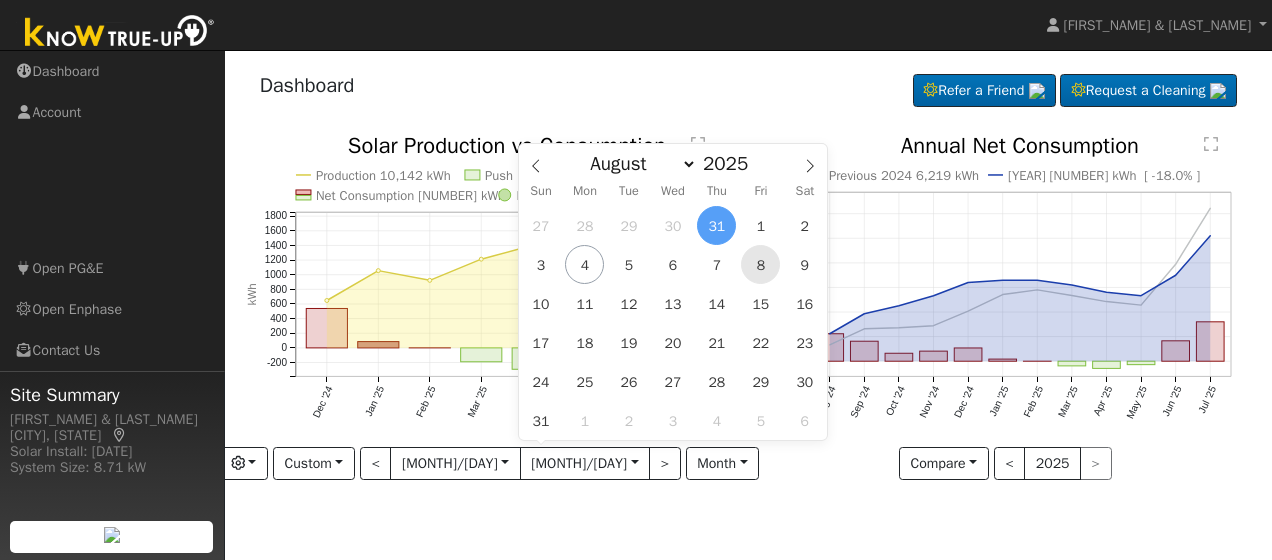click on "8" at bounding box center [760, 264] 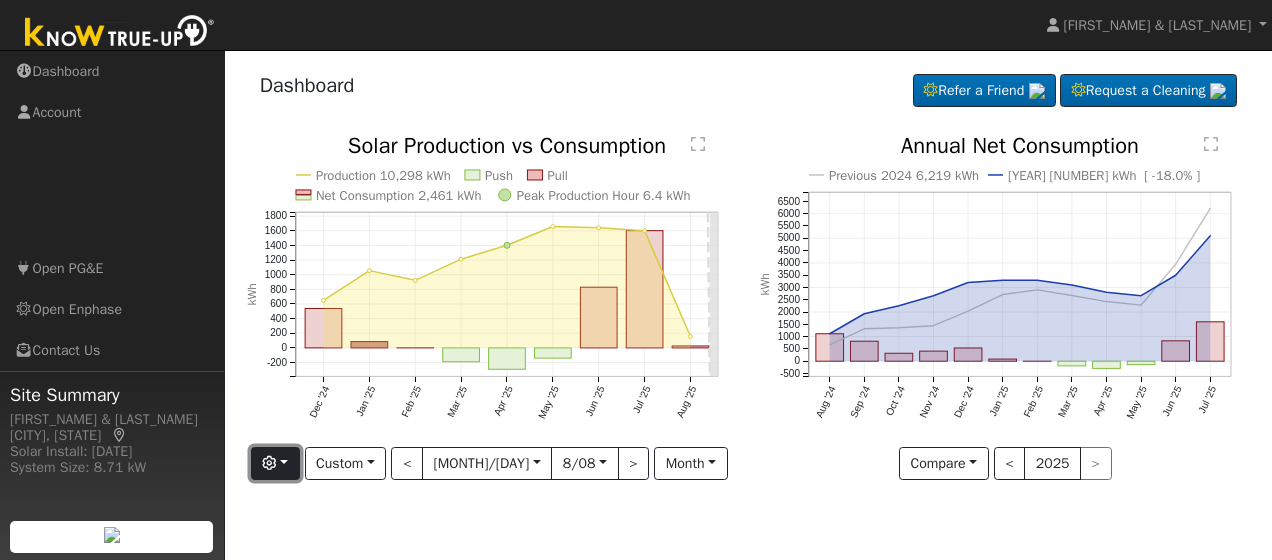 scroll, scrollTop: 0, scrollLeft: 0, axis: both 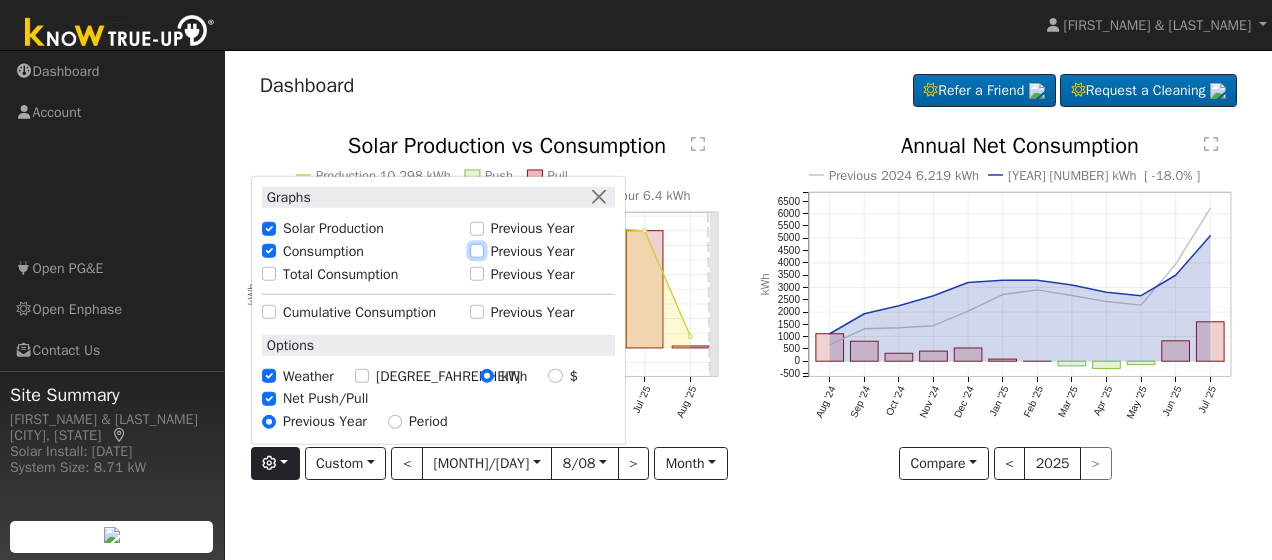 click on "Previous Year" at bounding box center (477, 251) 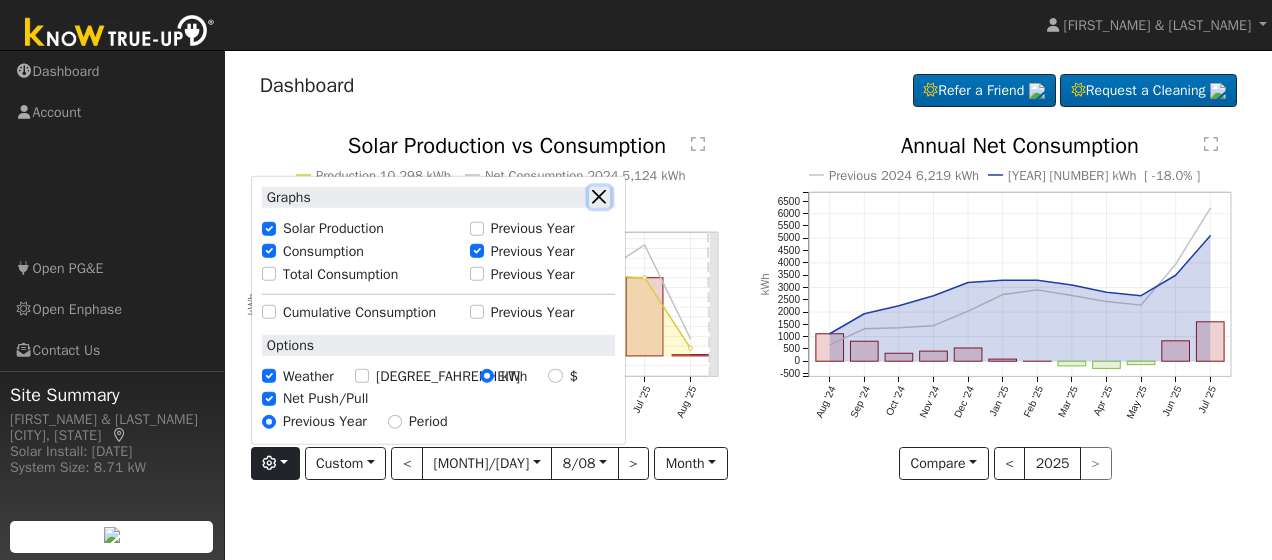 click at bounding box center (599, 197) 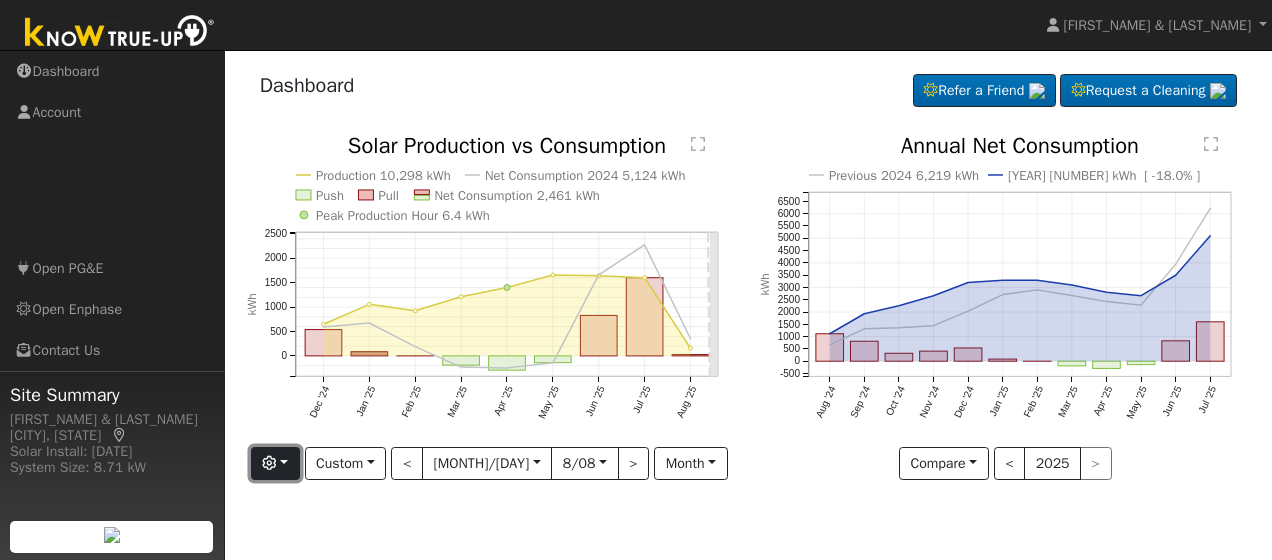 click at bounding box center [275, 464] 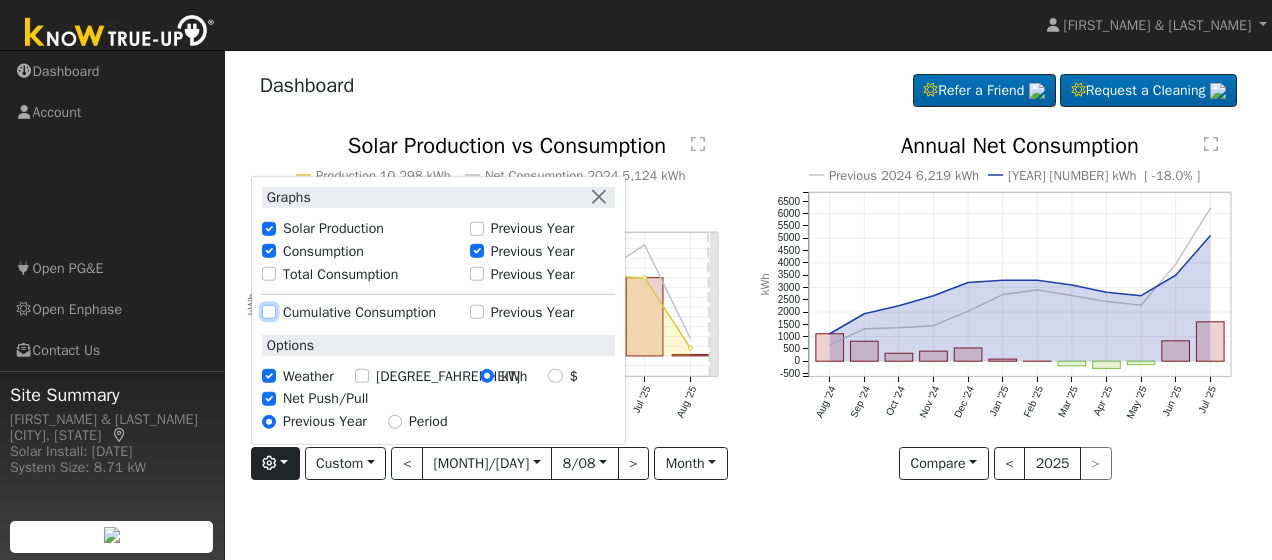 click on "Cumulative Consumption" at bounding box center (269, 312) 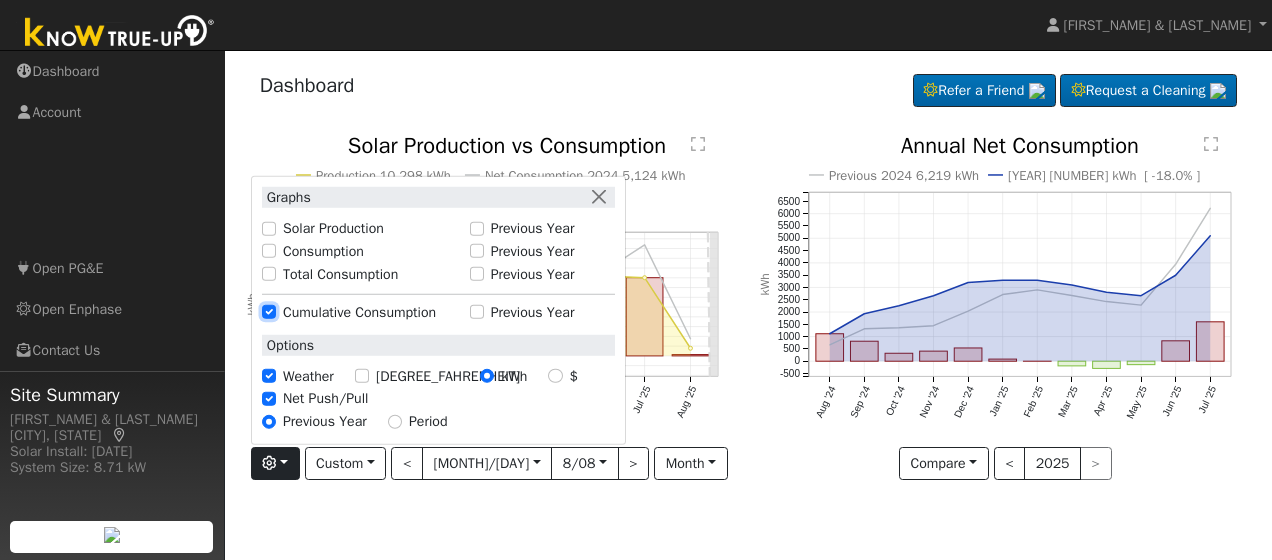 checkbox on "false" 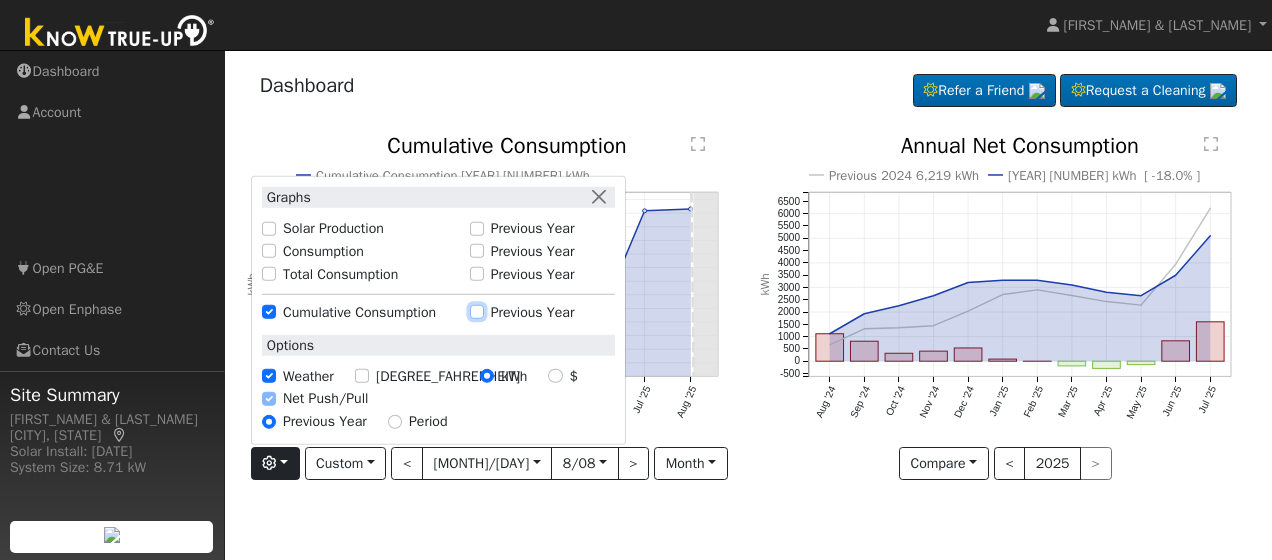 click on "Previous Year" at bounding box center [477, 312] 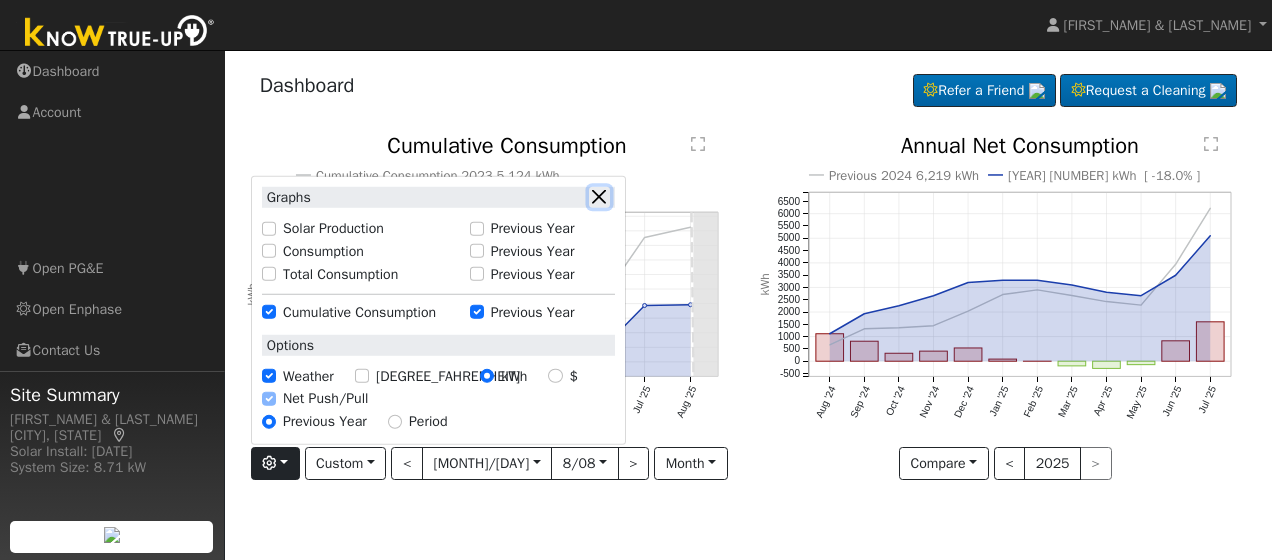 click at bounding box center (599, 197) 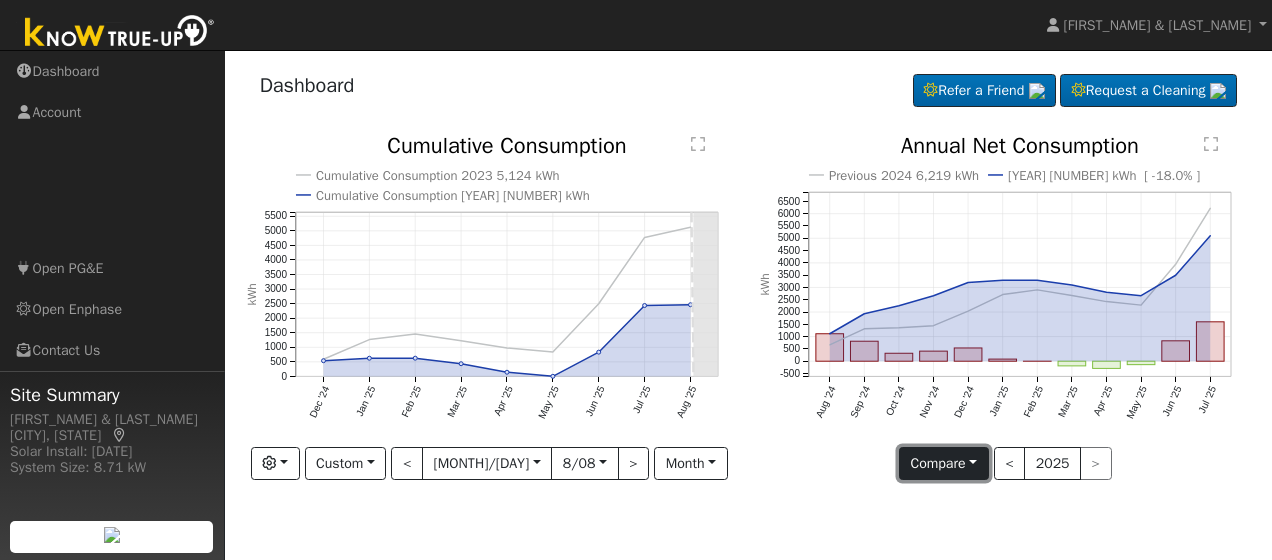 click on "Compare" at bounding box center [944, 464] 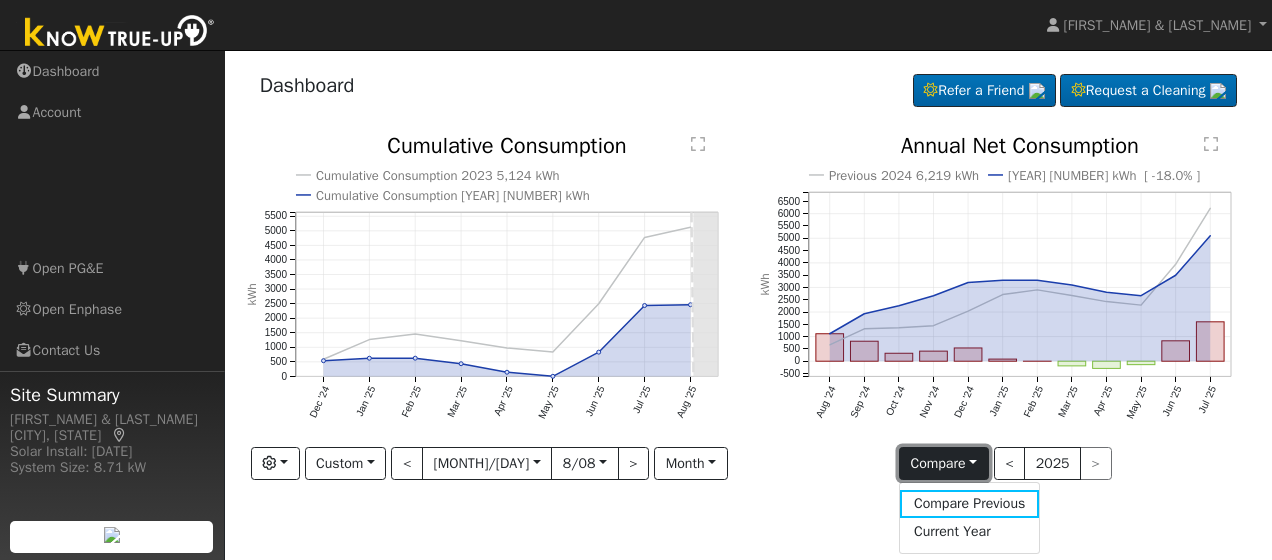 click on "Compare" at bounding box center [944, 464] 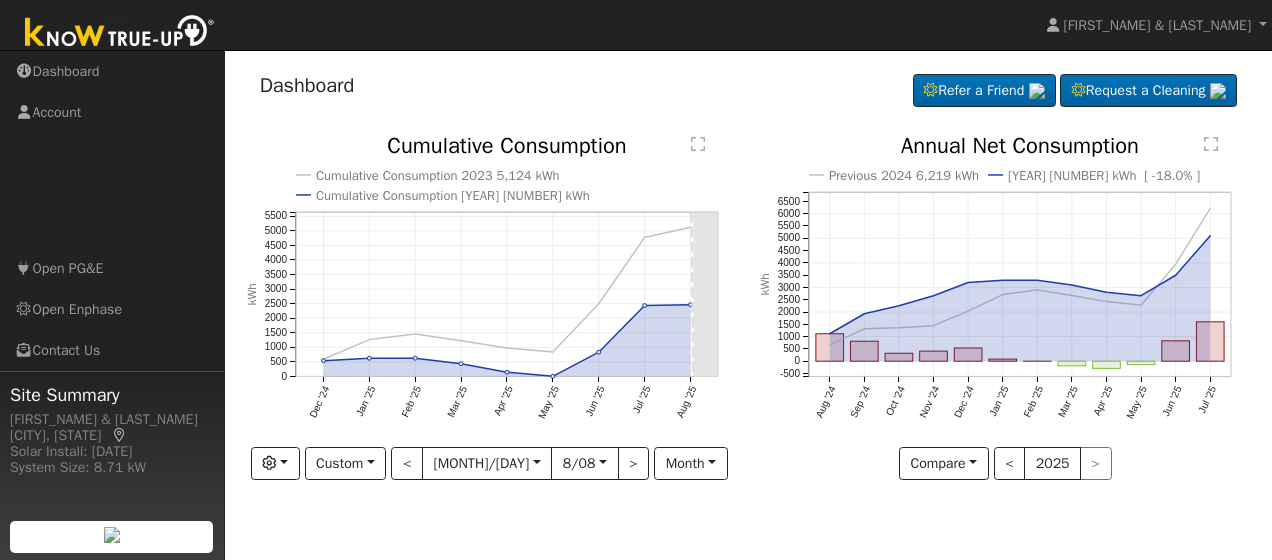 click on "Previous [YEAR] [NUMBER] kWh [YEAR] [NUMBER] kWh  [ -18.0% ] Aug [YEAR] Sep [YEAR] Oct [YEAR] Nov [YEAR] Dec [YEAR] Jan [YEAR] Feb [YEAR] Mar [YEAR] Apr [YEAR] May [YEAR] Jun [YEAR] Jul [YEAR] -500 0 500 1000 1500 2000 2500 3000 3500 4000 4500 5000 5500 6000 6500  Annual Net Consumption kWh onclick="" onclick="" onclick="" onclick="" onclick="" onclick="" onclick="" onclick="" onclick="" onclick="" onclick="" onclick="" onclick="" onclick="" onclick="" onclick="" onclick="" onclick="" onclick="" onclick="" onclick="" onclick="" onclick="" onclick="" onclick="" onclick="" onclick="" onclick="" onclick="" onclick="" onclick="" onclick="" onclick="" onclick="" onclick="" onclick="" Compare Compare Previous Current Year  <  [YEAR] >" at bounding box center [1006, 322] 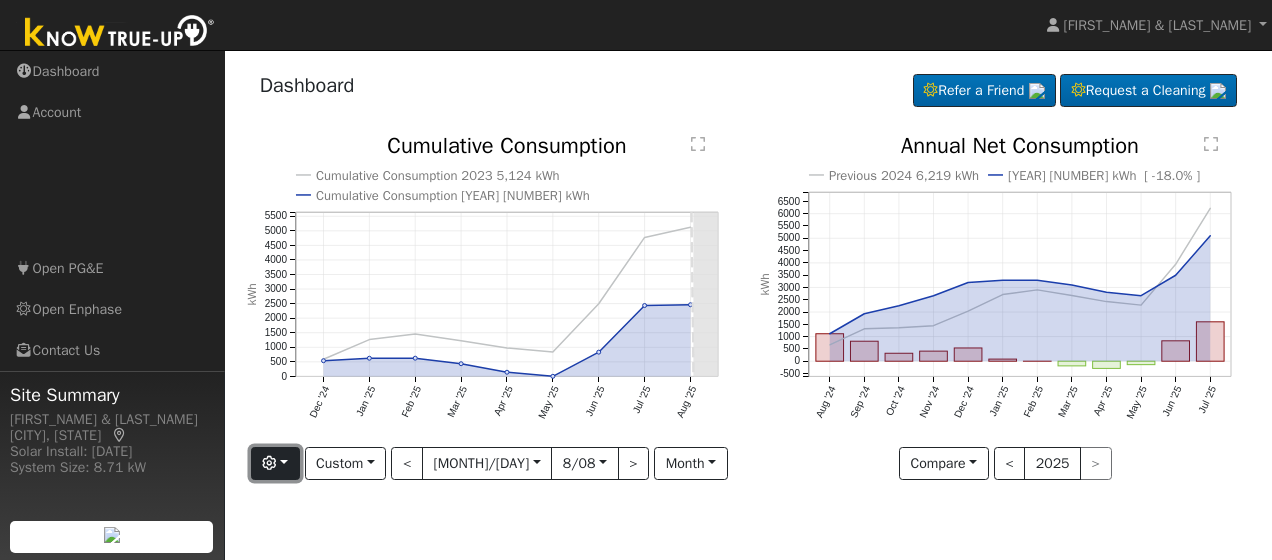 click at bounding box center (275, 464) 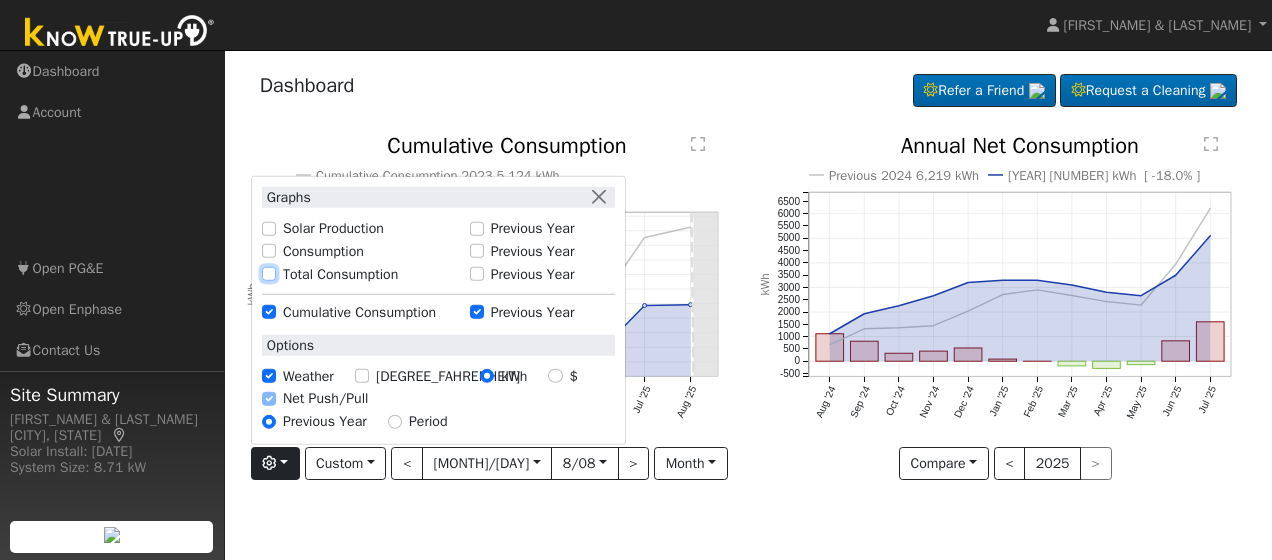 click on "Total Consumption" at bounding box center (269, 274) 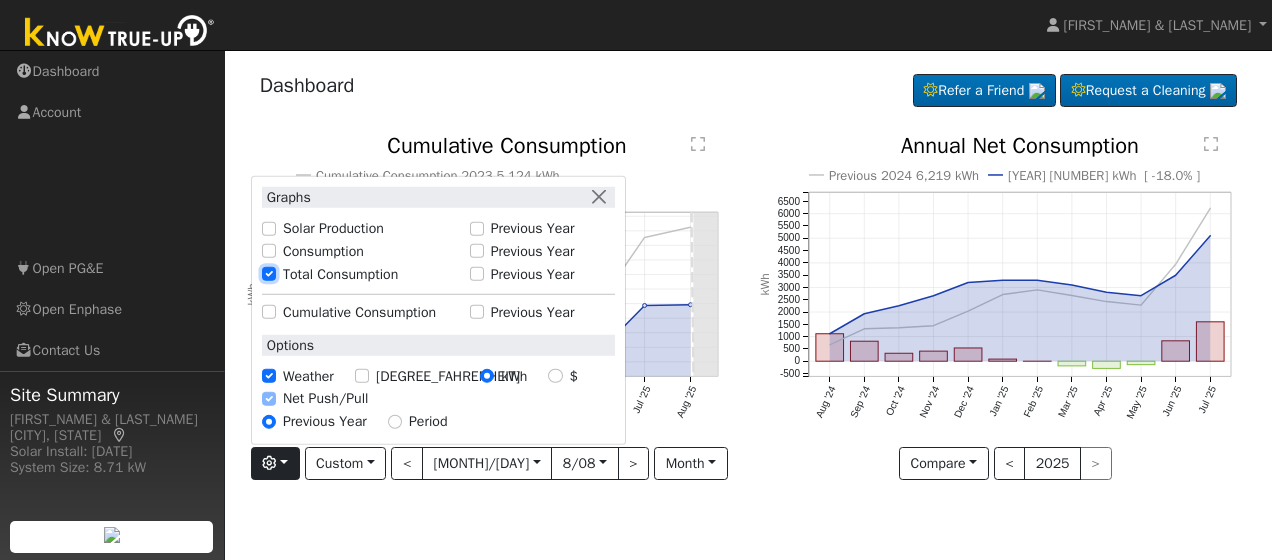 checkbox on "false" 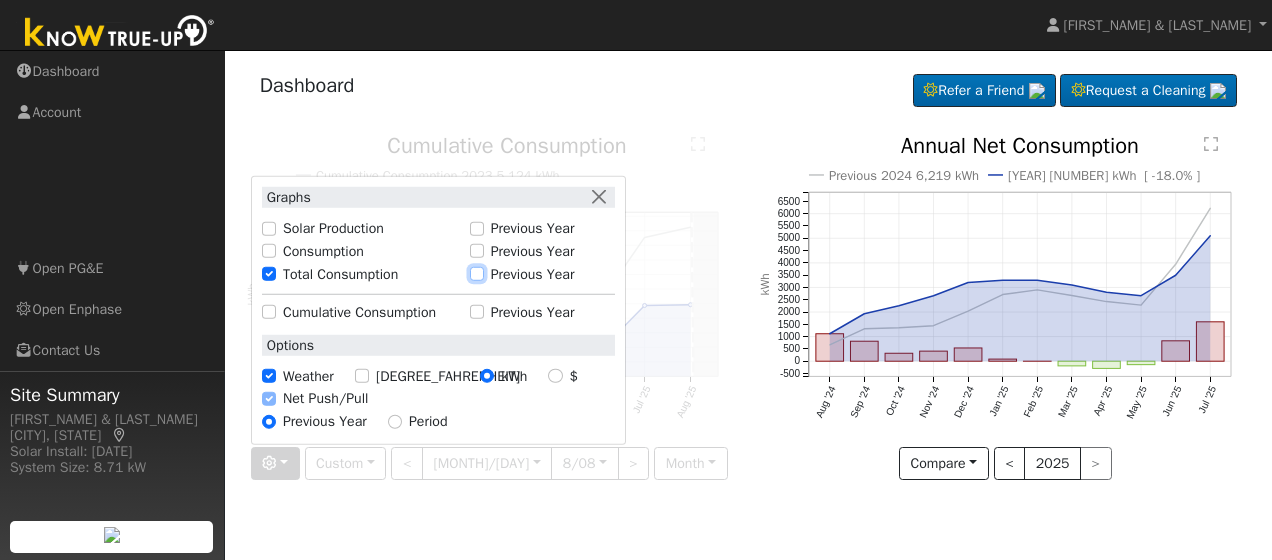 click on "Previous Year" at bounding box center [477, 274] 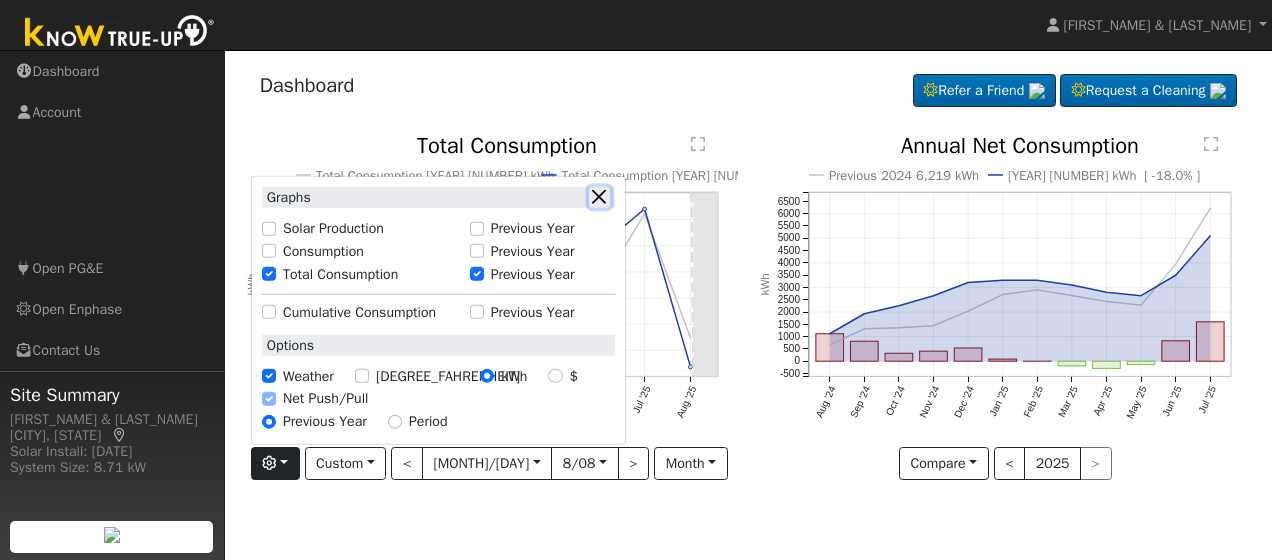 click at bounding box center (599, 197) 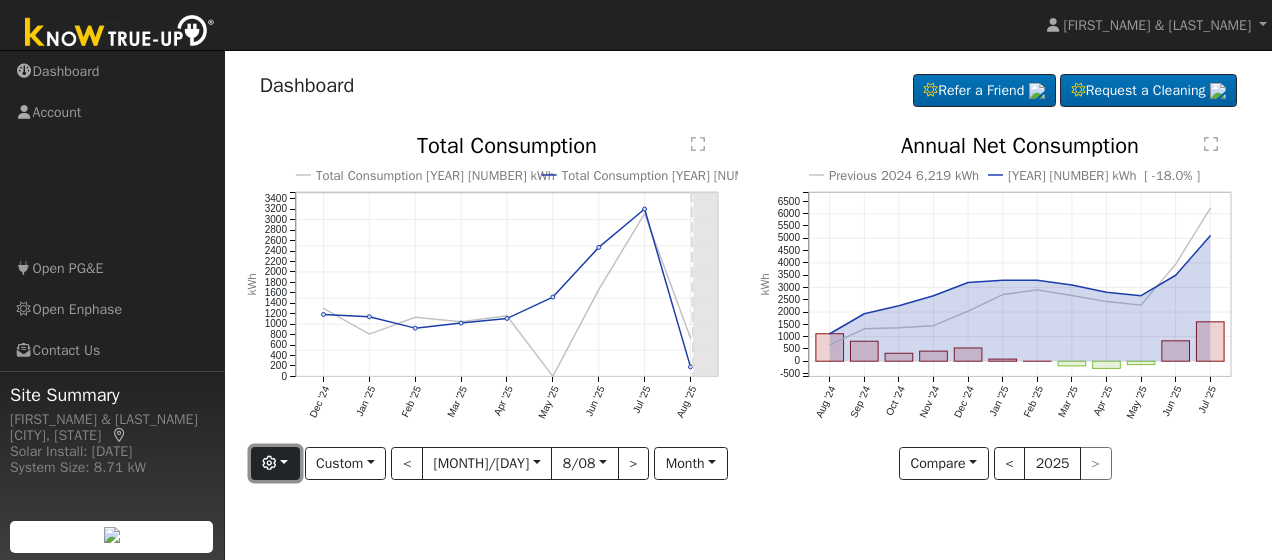 click at bounding box center [275, 464] 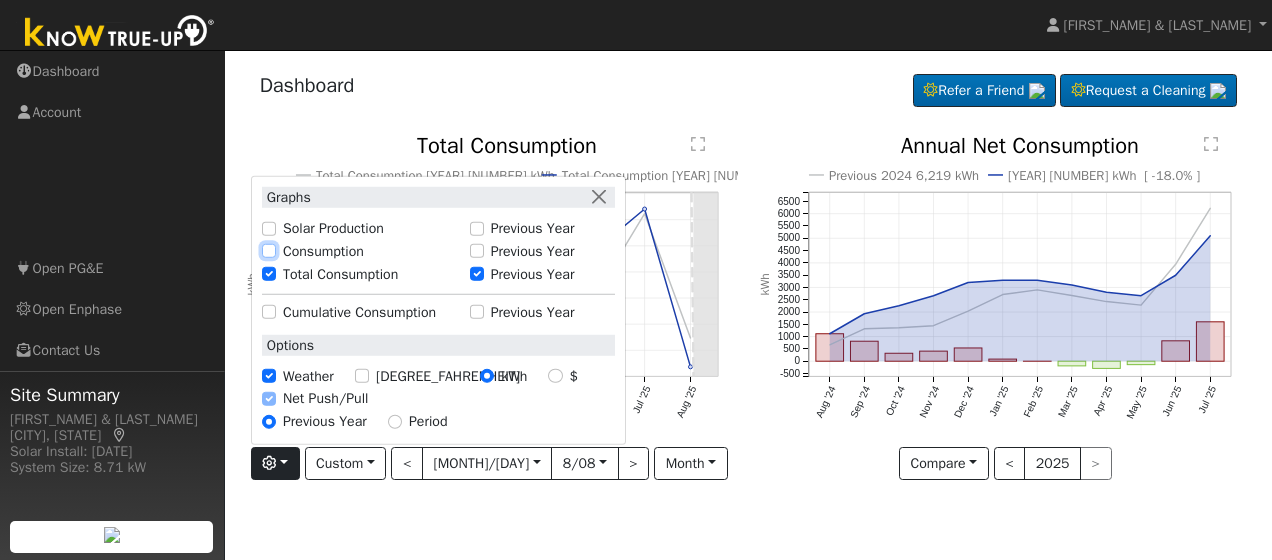 click on "Consumption" at bounding box center (269, 251) 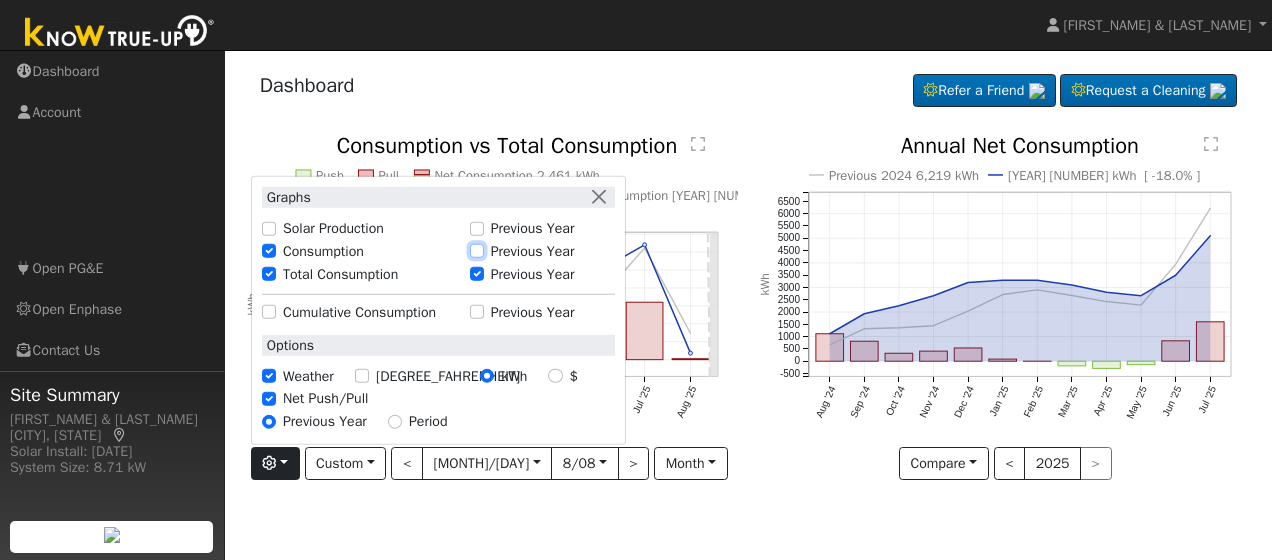 click on "Previous Year" at bounding box center (477, 251) 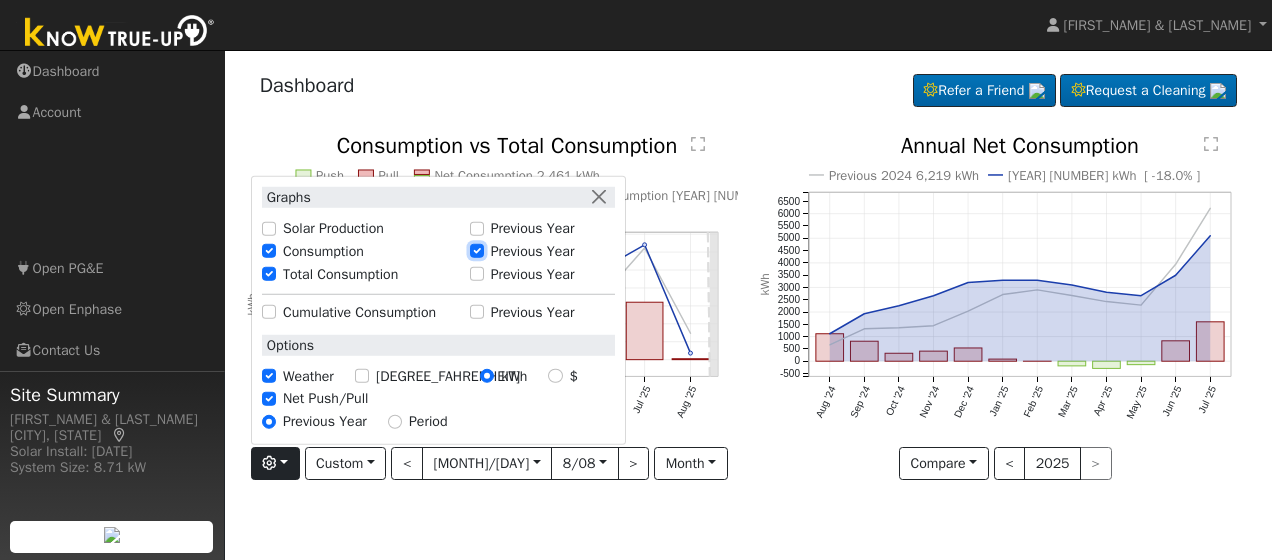checkbox on "false" 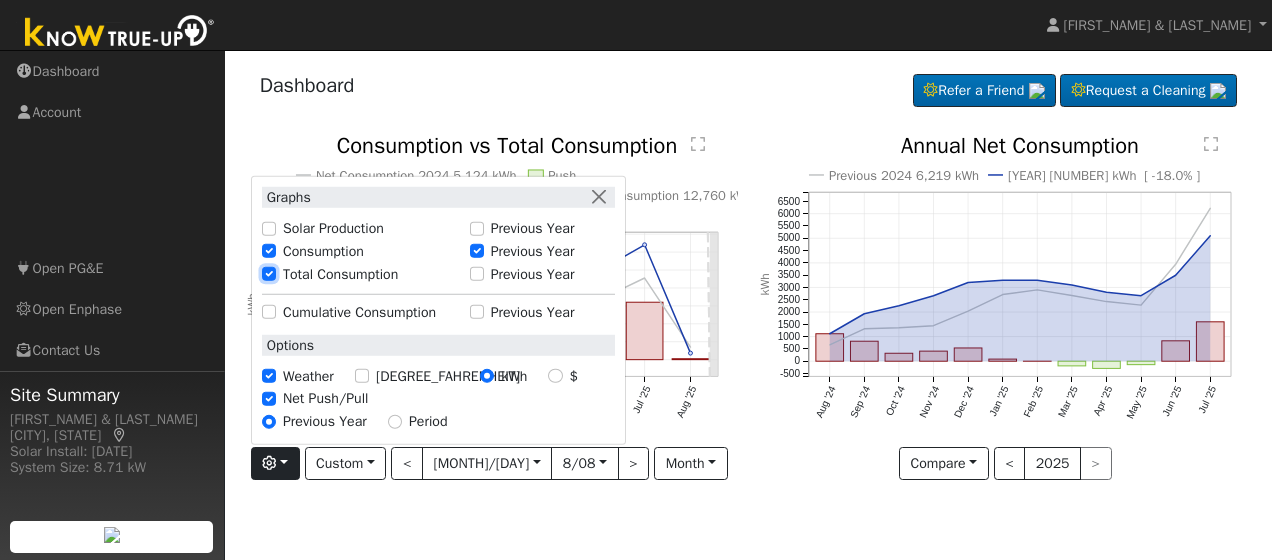 click on "Total Consumption" at bounding box center (269, 274) 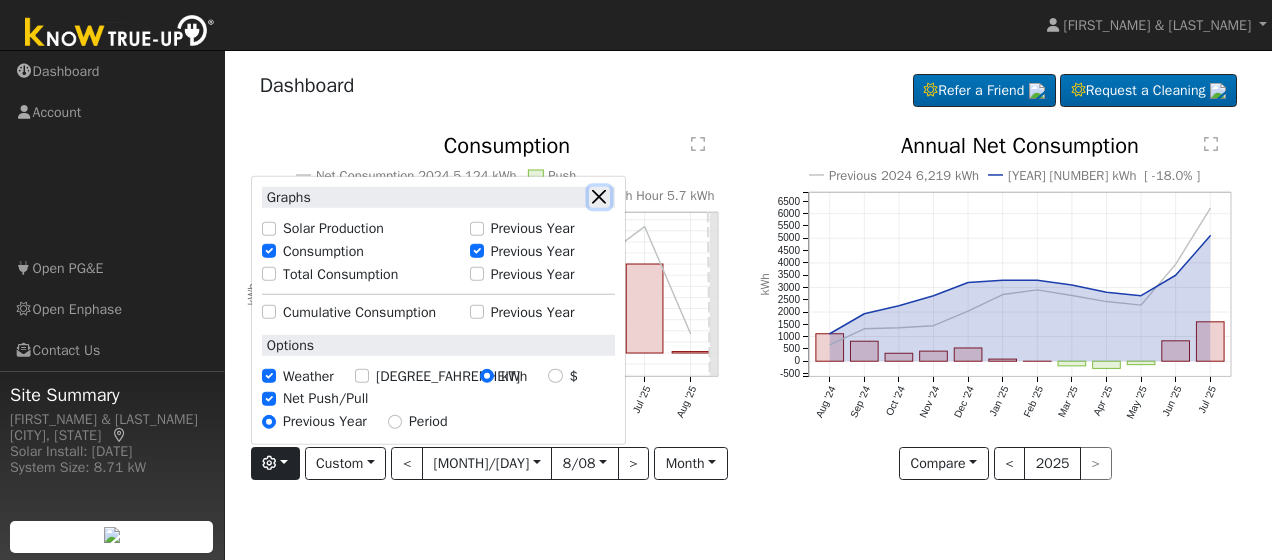 click at bounding box center (599, 197) 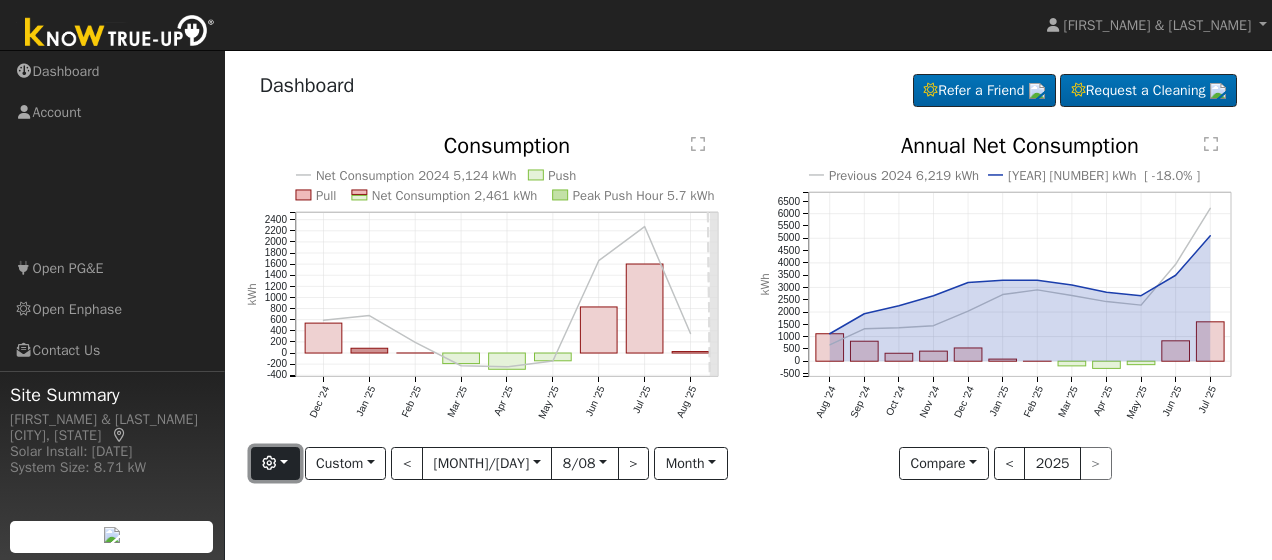 click at bounding box center (269, 463) 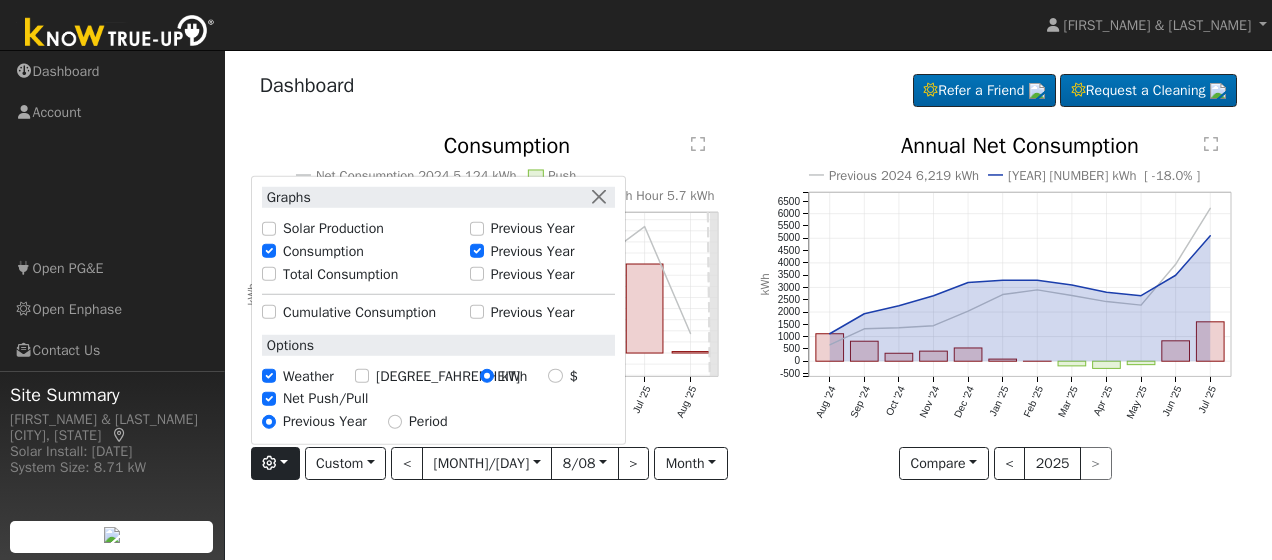 click on "Net Consumption 2024 [NUMBER] kWh Push Pull Net Consumption [NUMBER] kWh Peak Push Hour [NUMBER] kWh Dec [YEAR] Jan [YEAR] Feb [YEAR] Mar [YEAR] Apr [YEAR] May [YEAR] Jun [YEAR] Jul [YEAR] Aug [YEAR] -400 -200 0 200 400 600 800 1000 1200 1400 1600 1800 2000 2200 2400  Consumption kWh onclick="" onclick="" onclick="" onclick="" onclick="" onclick="" onclick="" onclick="" onclick="" onclick="" onclick="" onclick="" onclick="" onclick="" onclick="" onclick="" onclick="" onclick="" onclick=""" 